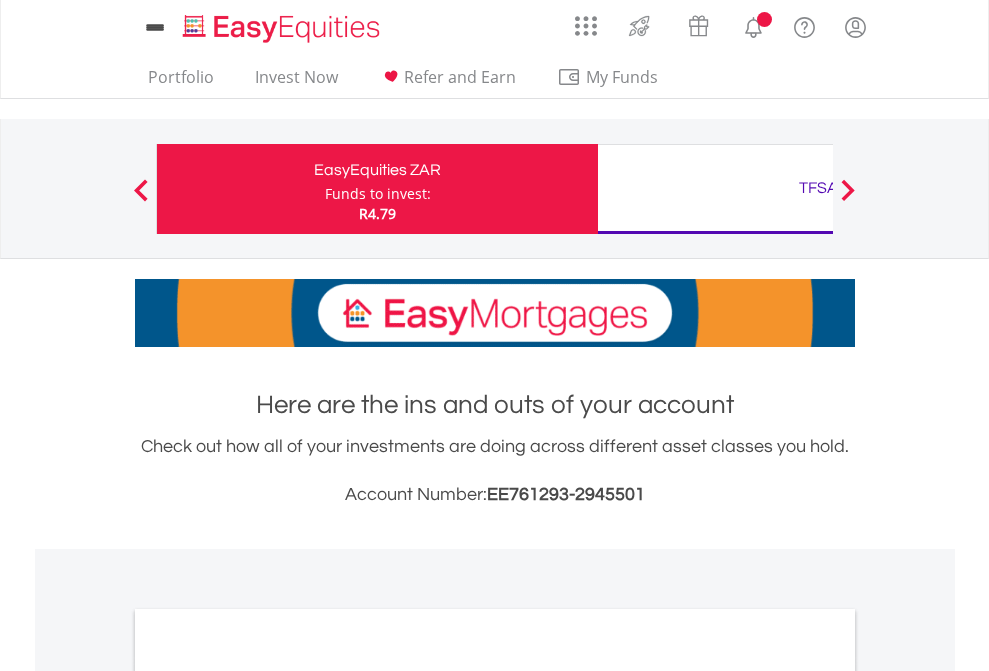 scroll, scrollTop: 0, scrollLeft: 0, axis: both 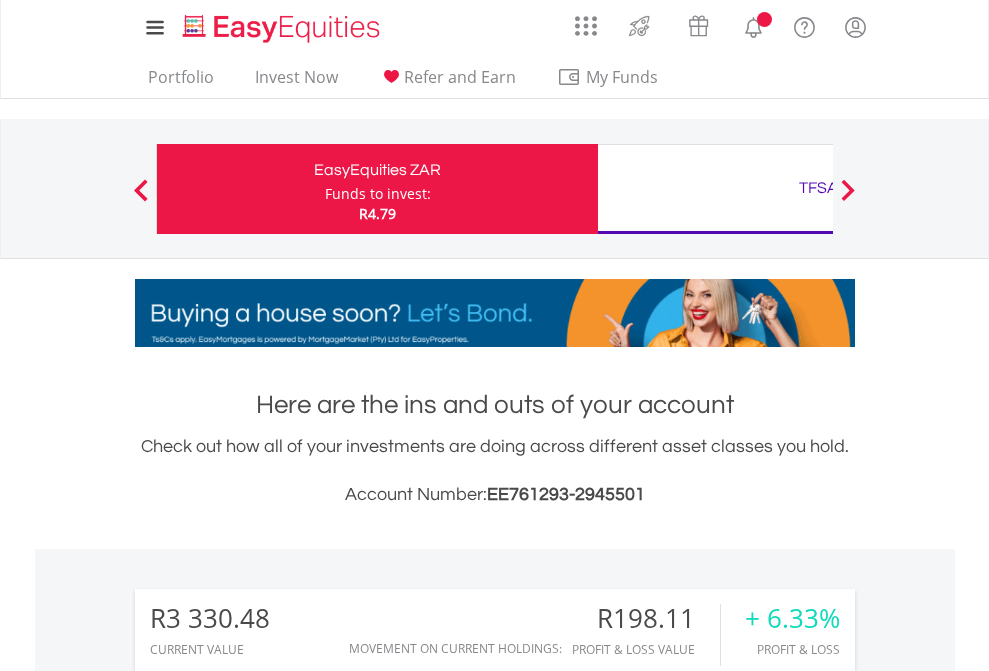 click on "Funds to invest:" at bounding box center [378, 194] 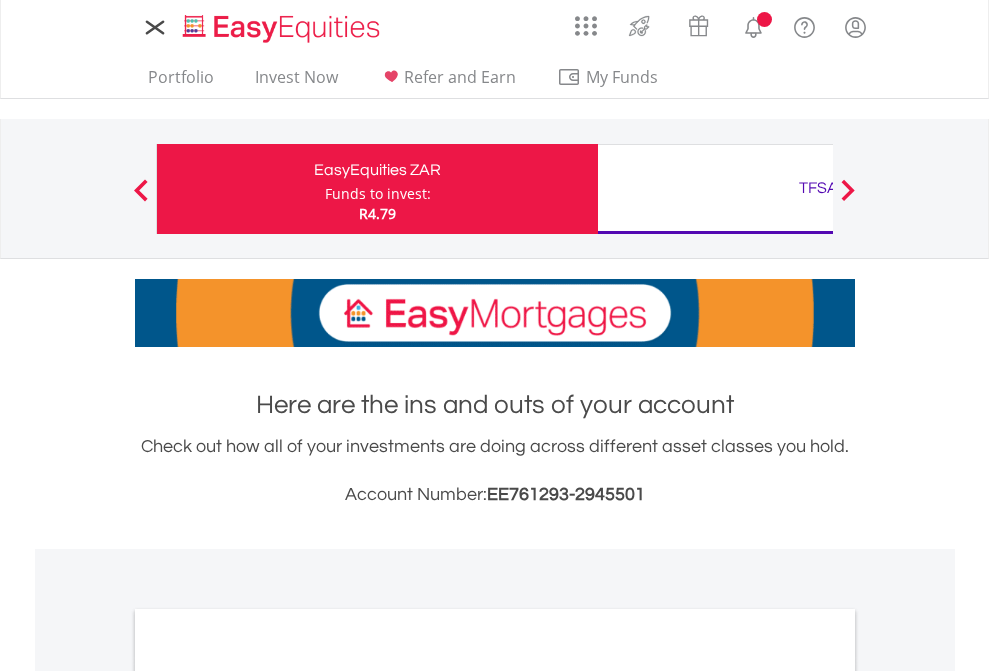 scroll, scrollTop: 0, scrollLeft: 0, axis: both 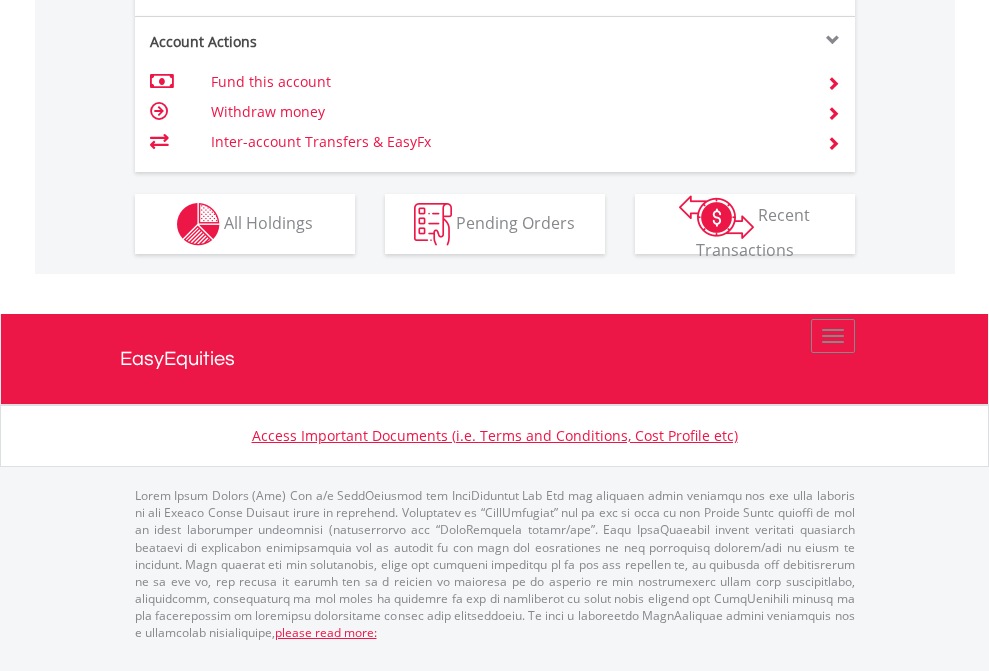 click on "Investment types" at bounding box center (706, -337) 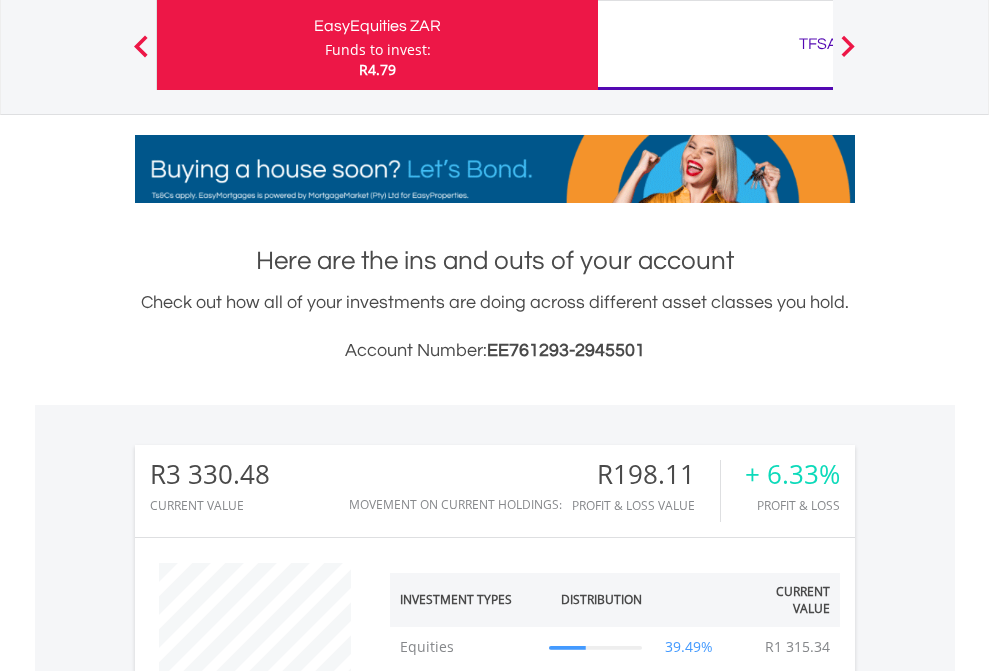 click on "TFSA" at bounding box center [818, 44] 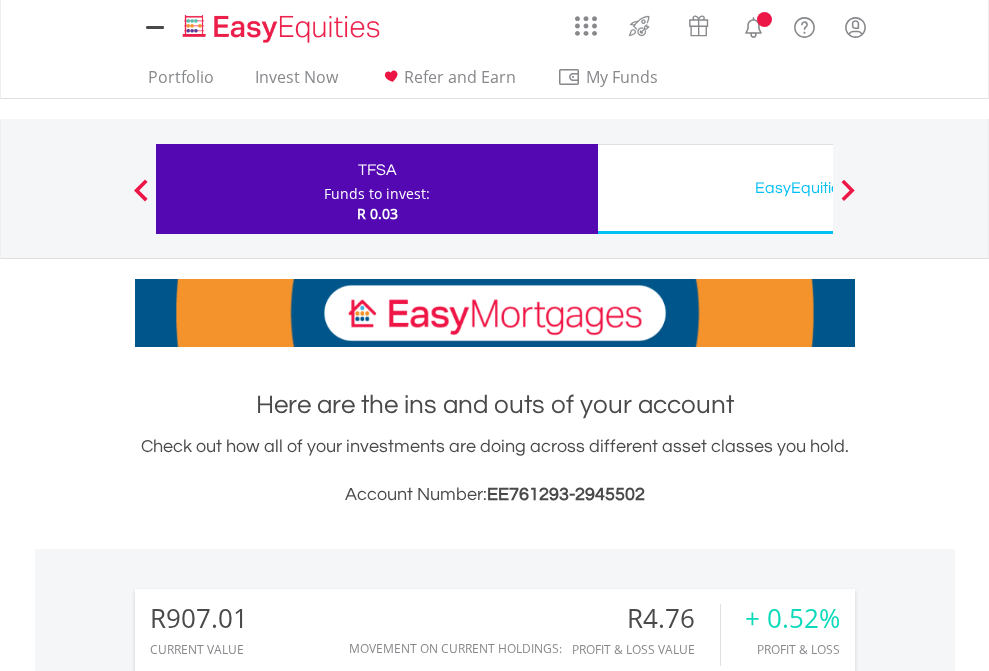 scroll, scrollTop: 0, scrollLeft: 0, axis: both 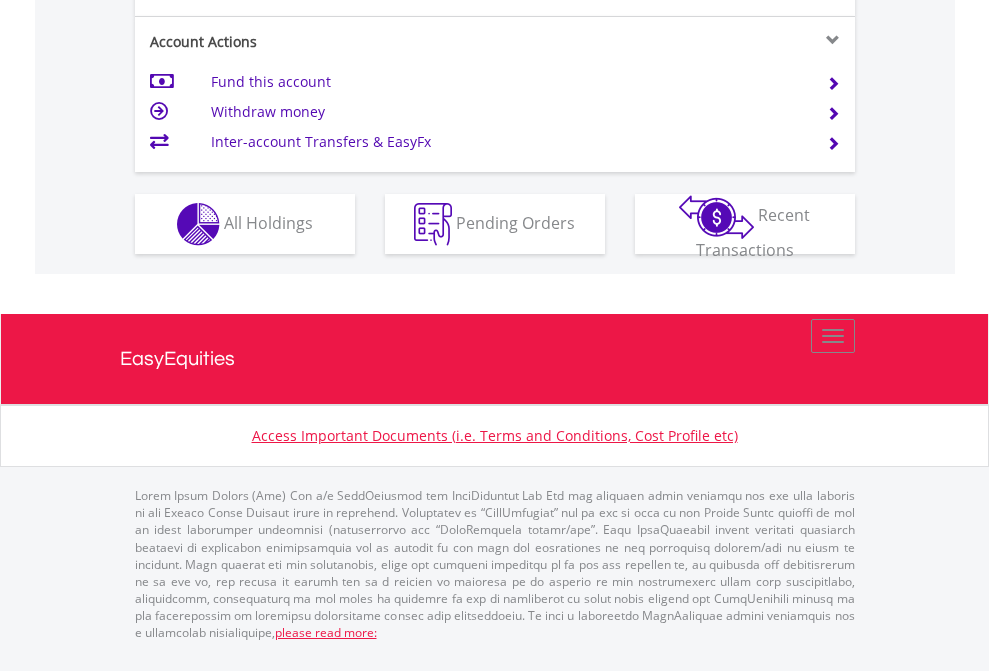 click on "Investment types" at bounding box center (706, -337) 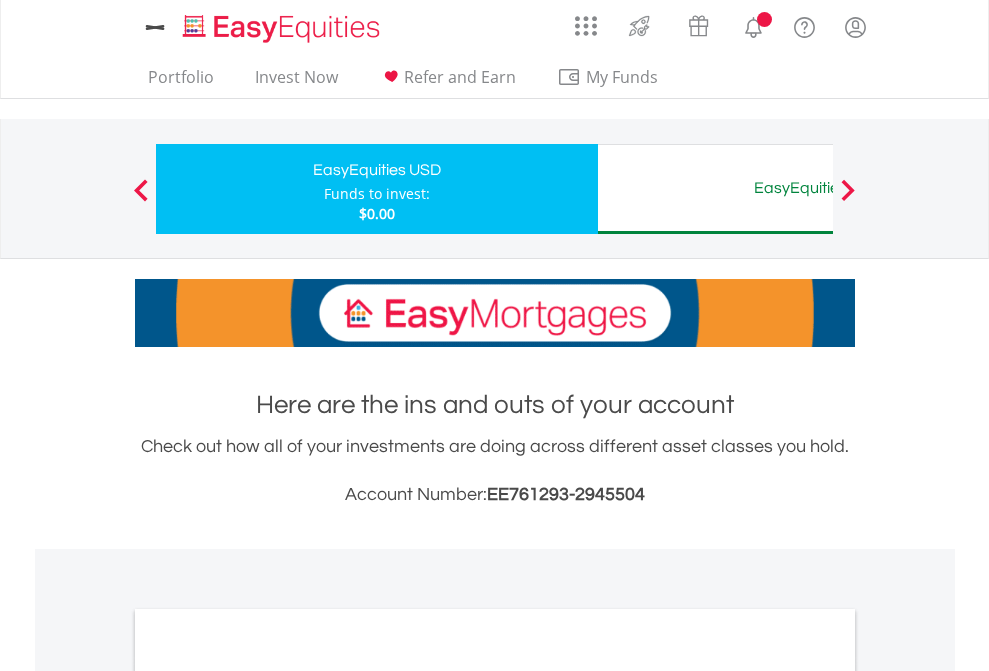 scroll, scrollTop: 0, scrollLeft: 0, axis: both 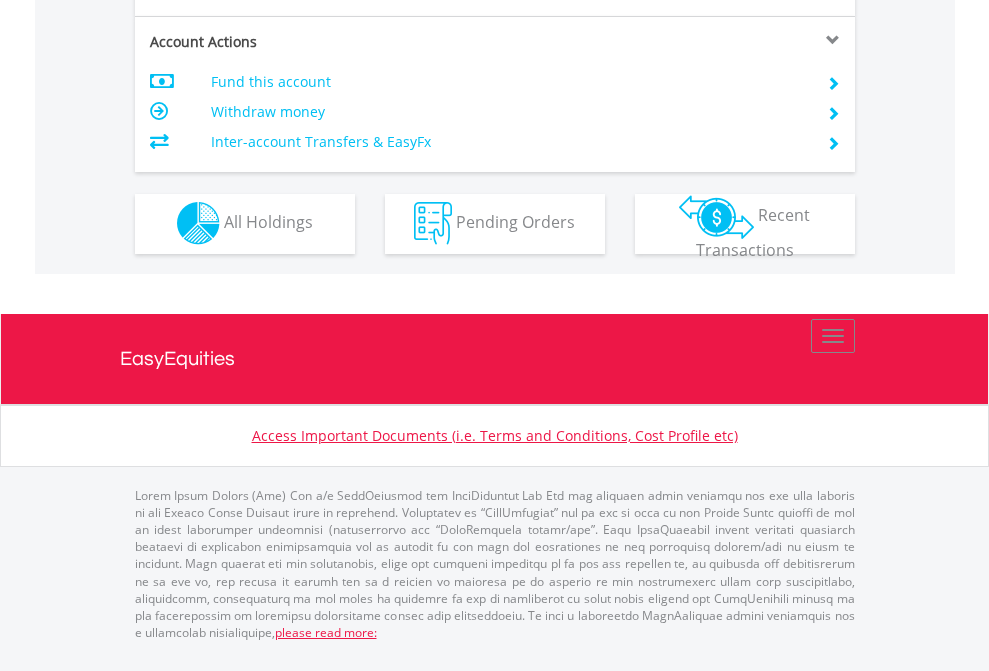 click on "Investment types" at bounding box center [706, -353] 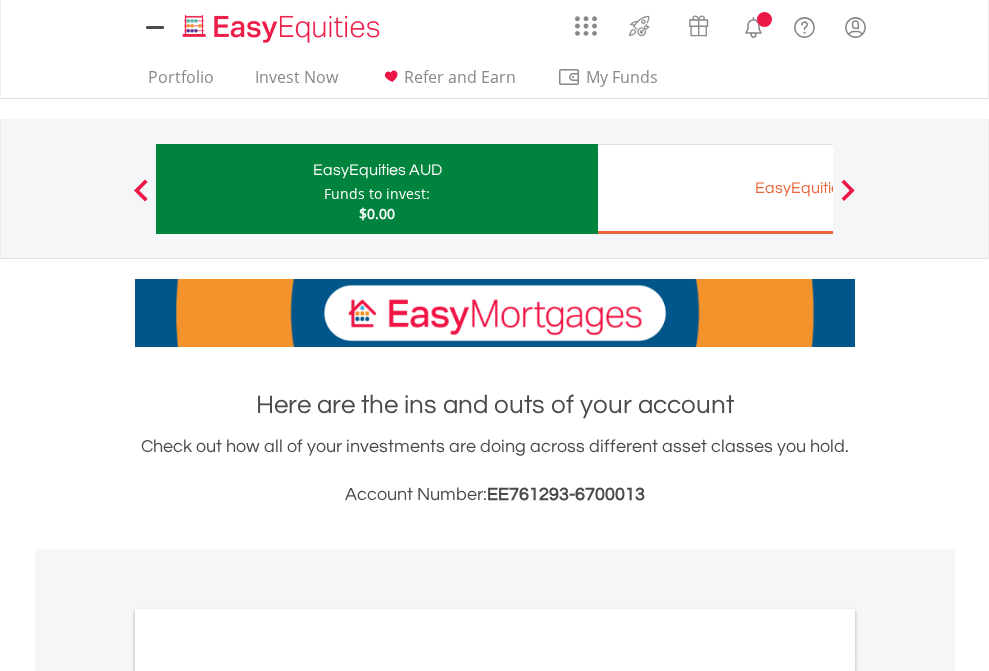scroll, scrollTop: 0, scrollLeft: 0, axis: both 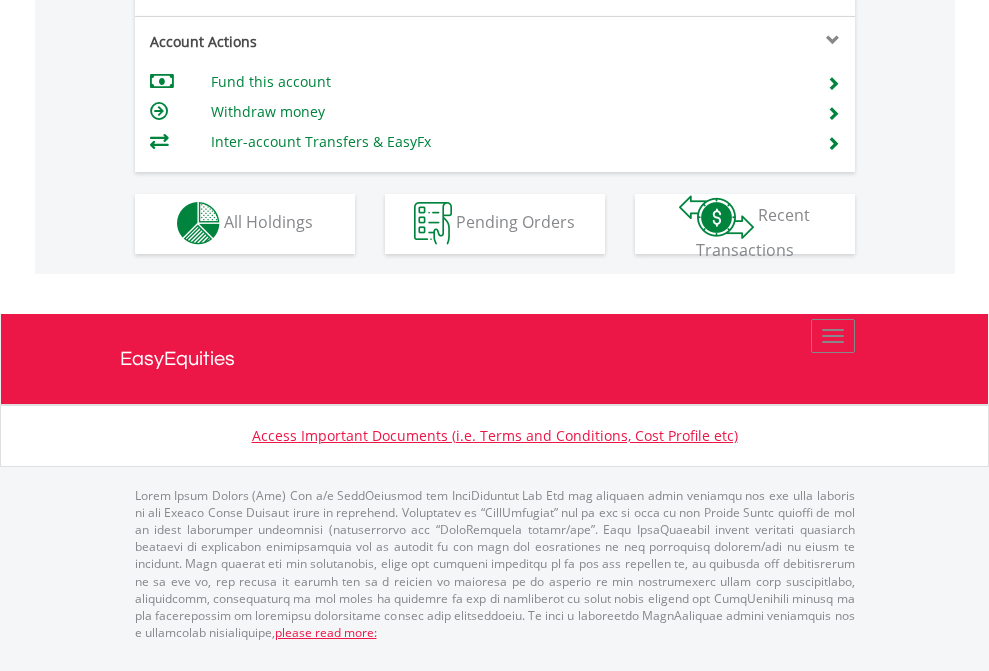 click on "Investment types" at bounding box center [706, -353] 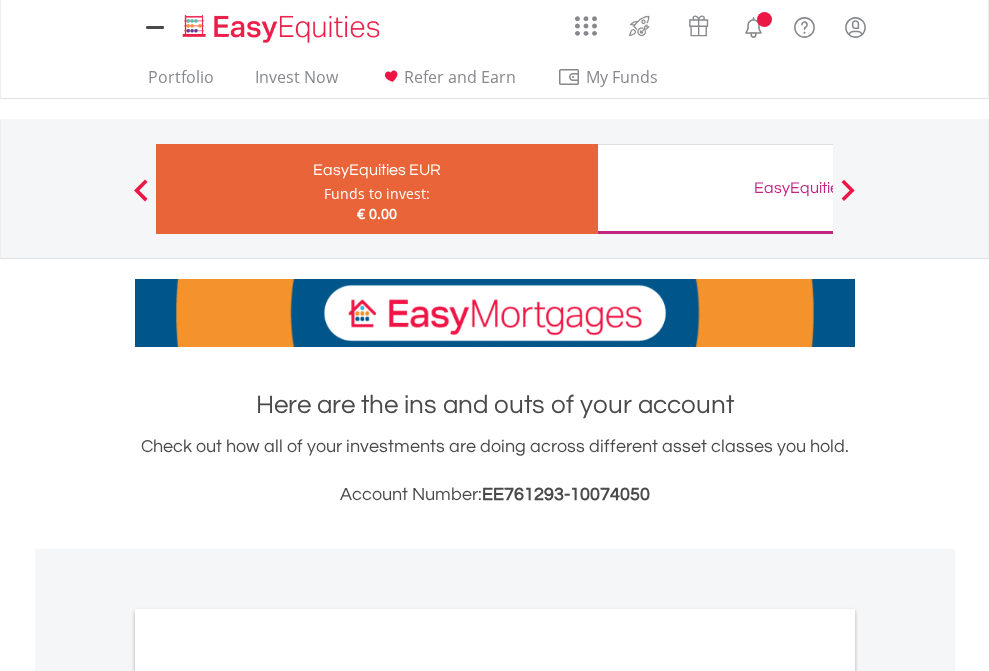 scroll, scrollTop: 0, scrollLeft: 0, axis: both 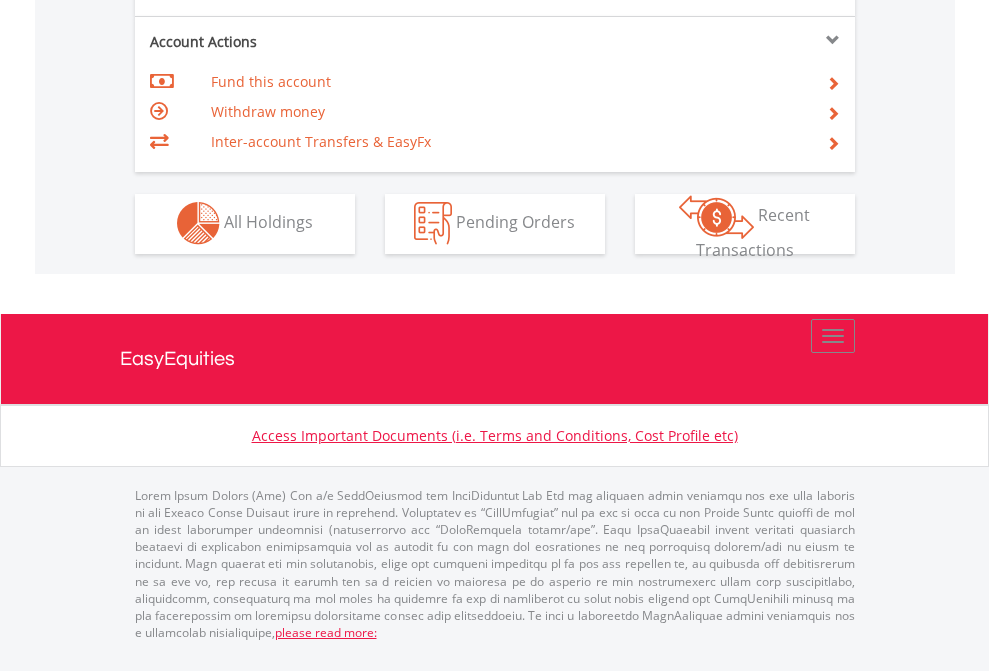 click on "Investment types" at bounding box center [706, -353] 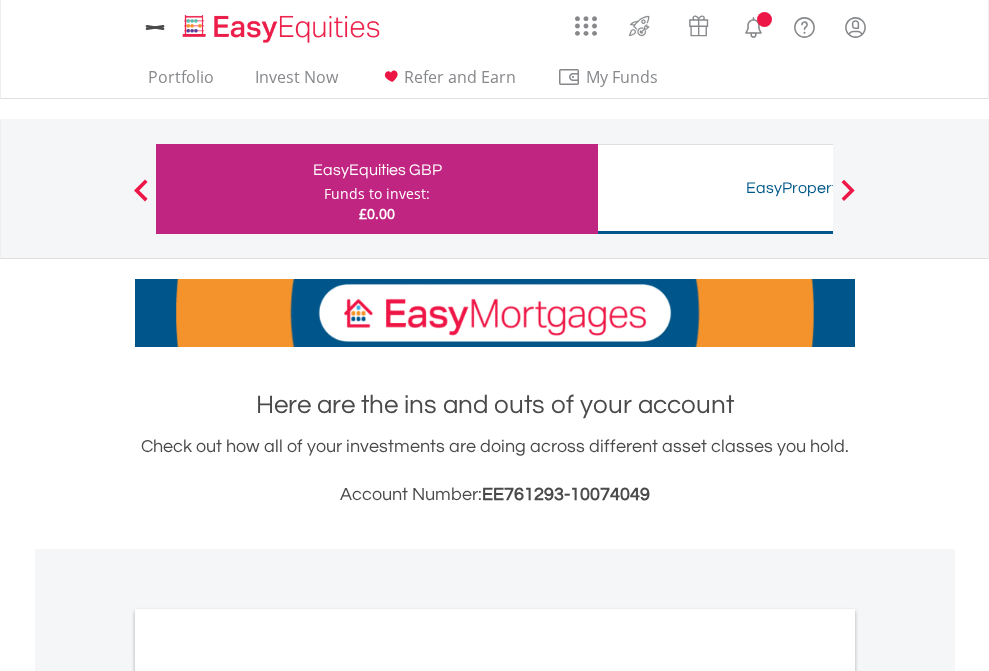 scroll, scrollTop: 0, scrollLeft: 0, axis: both 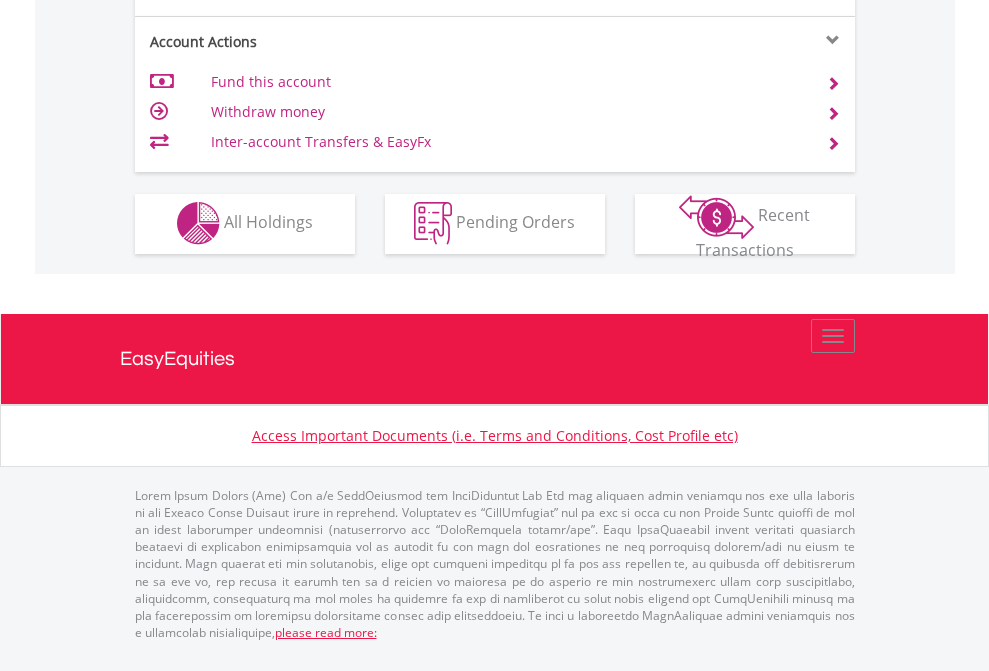 click on "Investment types" at bounding box center (706, -353) 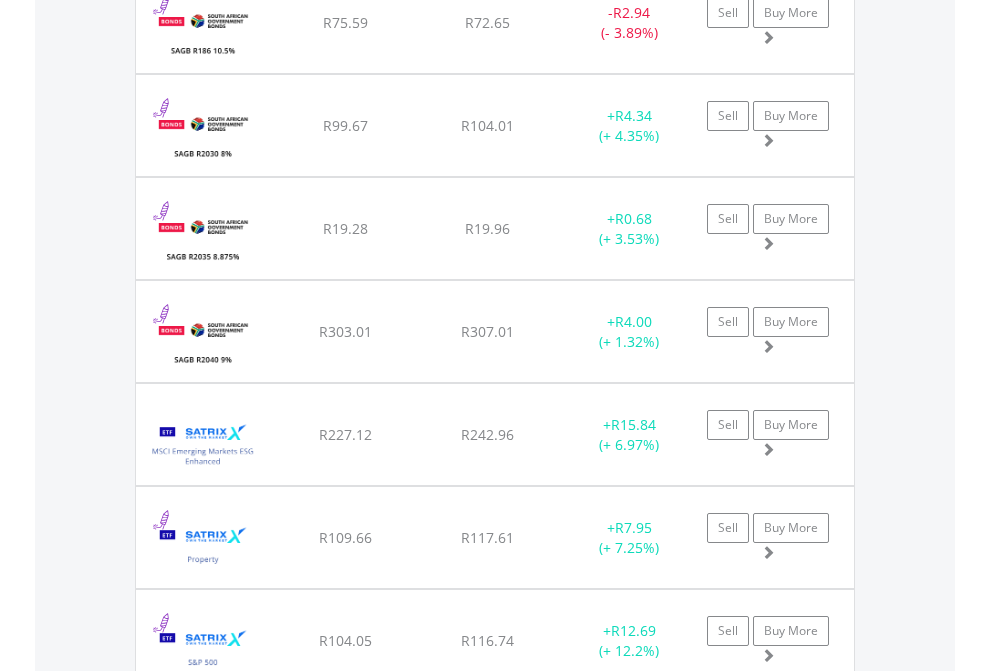 click on "TFSA" at bounding box center (818, -1745) 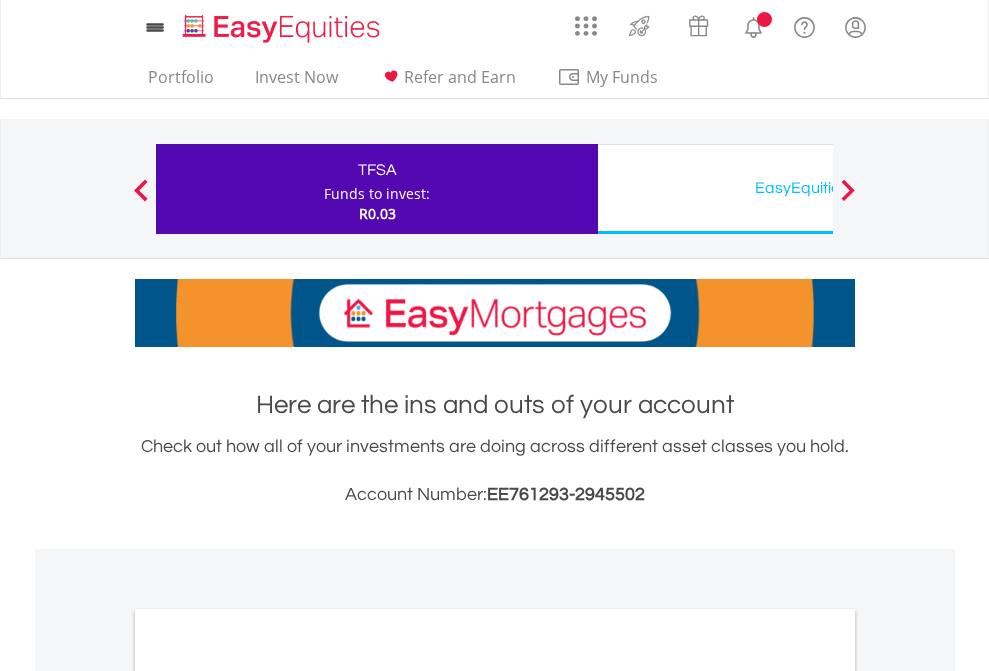 scroll, scrollTop: 1202, scrollLeft: 0, axis: vertical 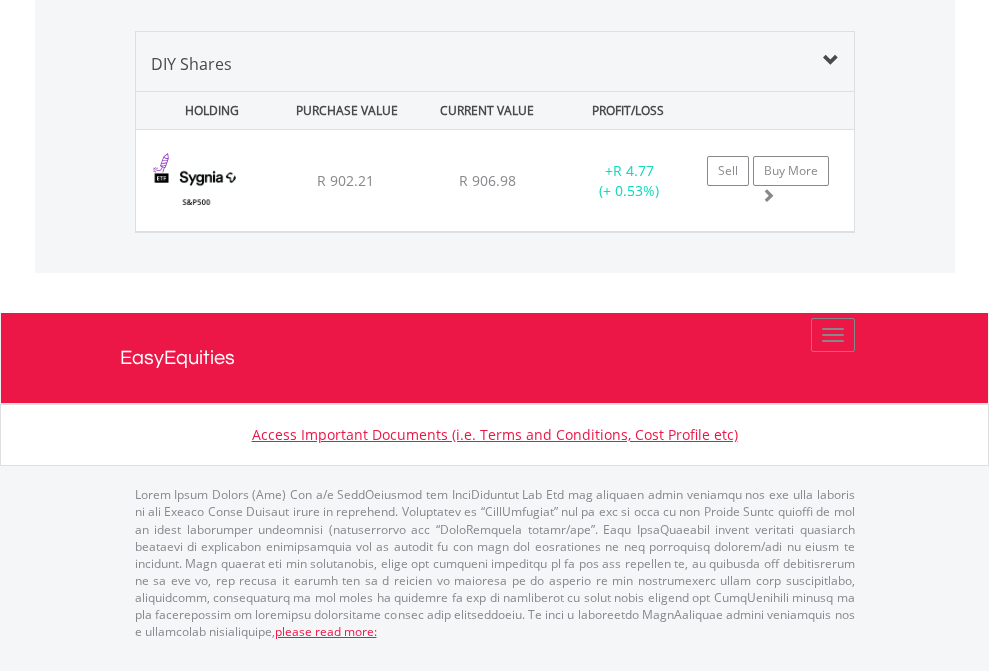 click on "EasyEquities USD" at bounding box center (818, -1339) 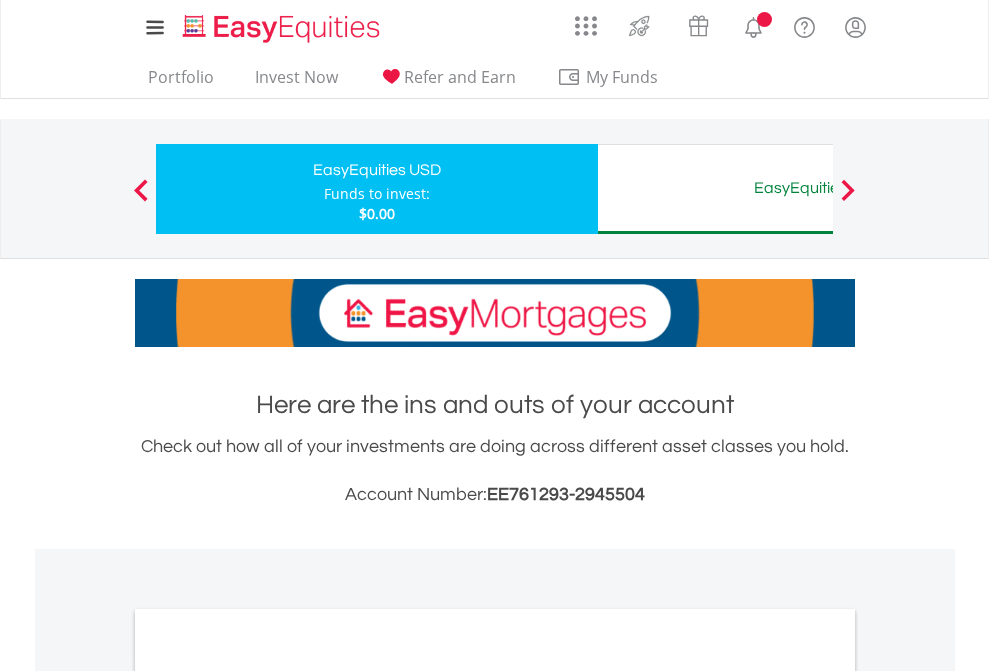 scroll, scrollTop: 0, scrollLeft: 0, axis: both 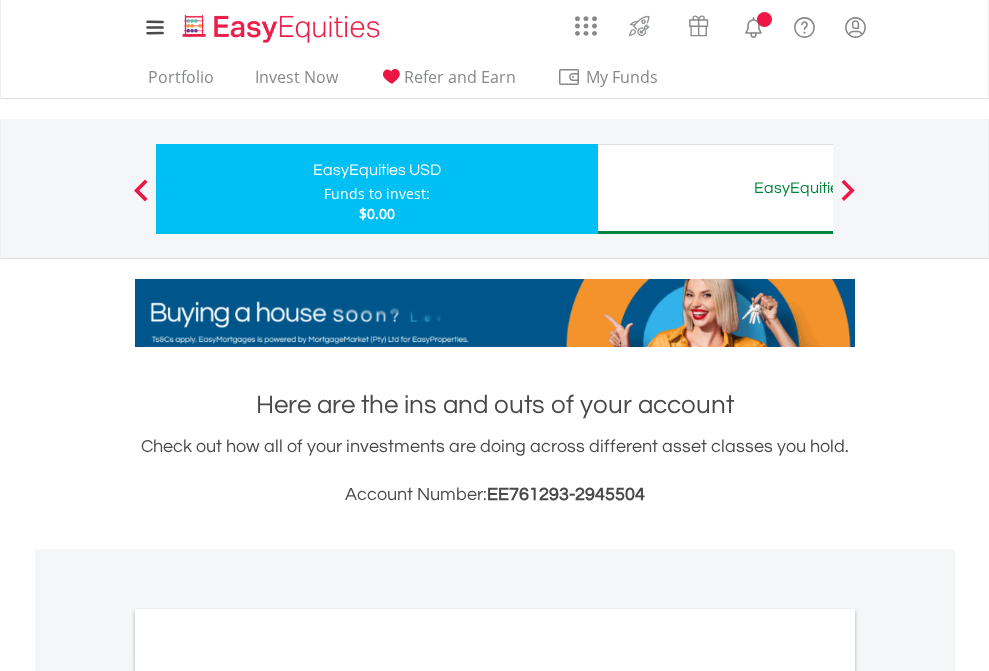 click on "All Holdings" at bounding box center [268, 1096] 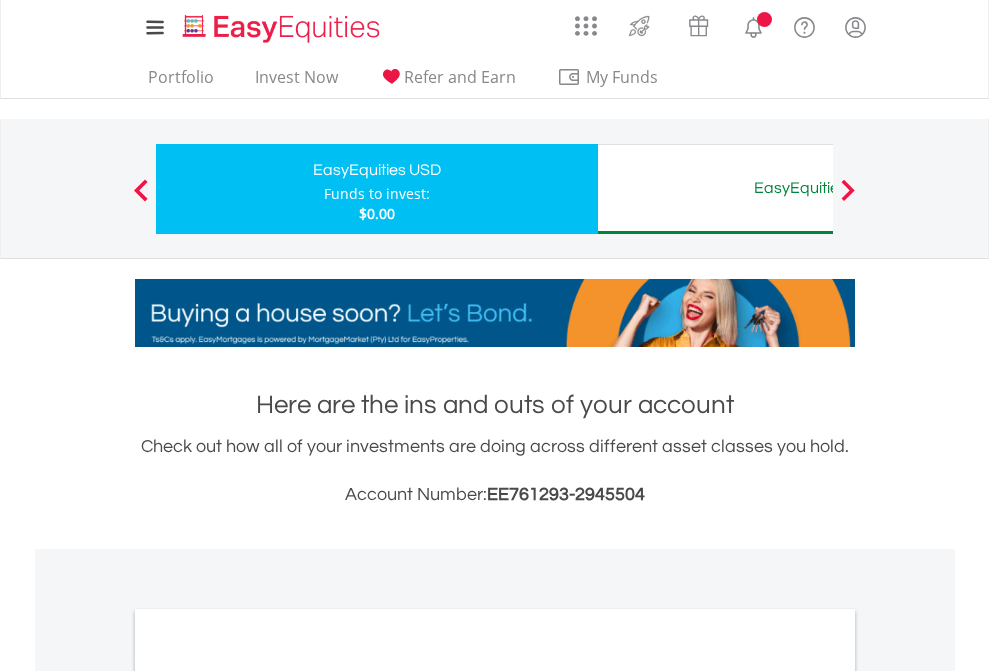 scroll, scrollTop: 1202, scrollLeft: 0, axis: vertical 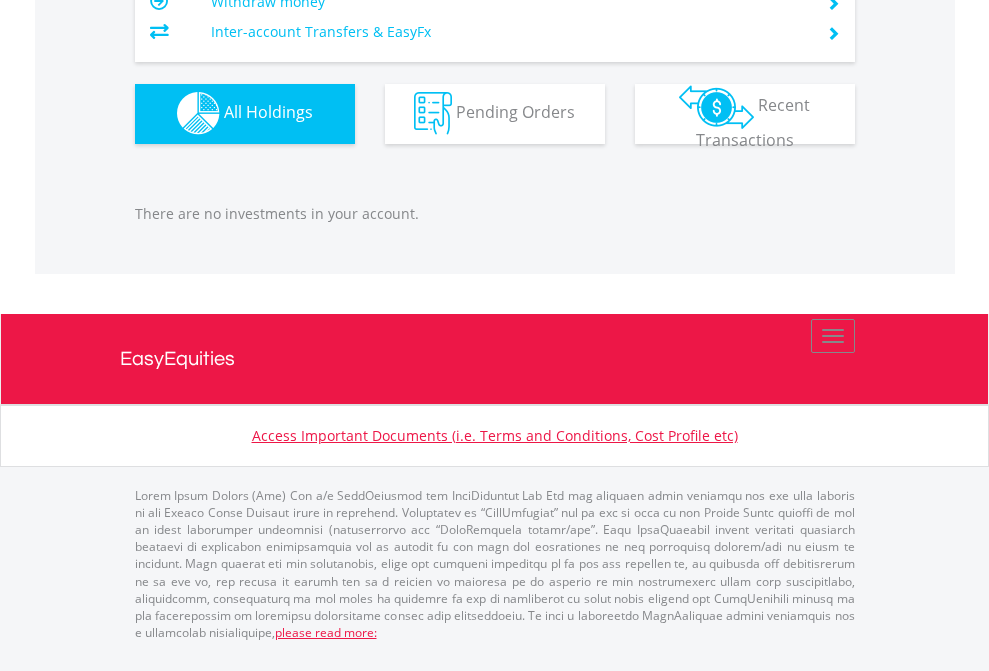 click on "EasyEquities AUD" at bounding box center (818, -1142) 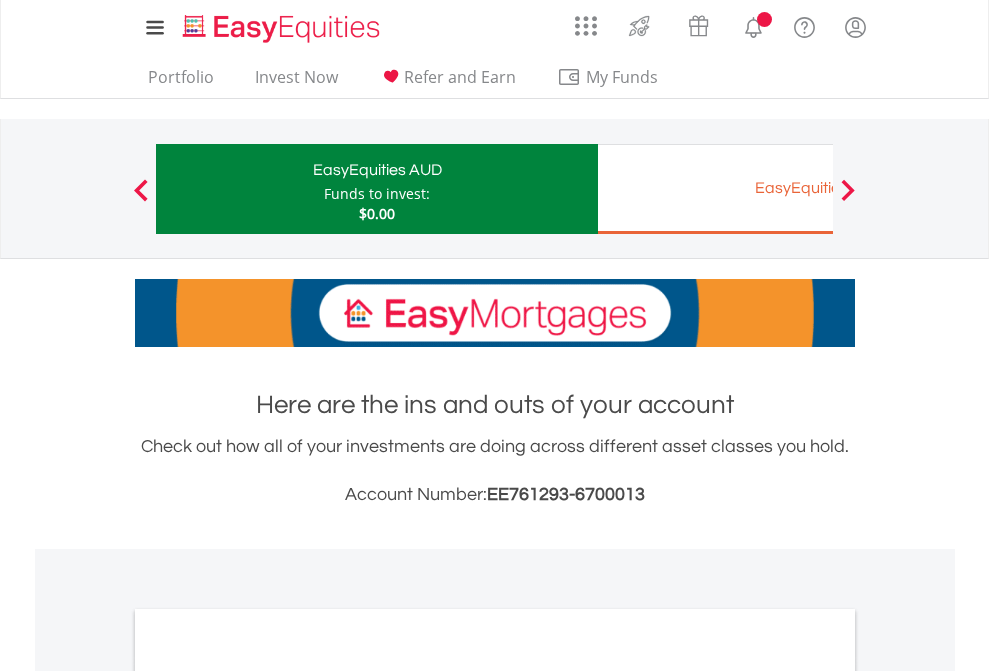 scroll, scrollTop: 0, scrollLeft: 0, axis: both 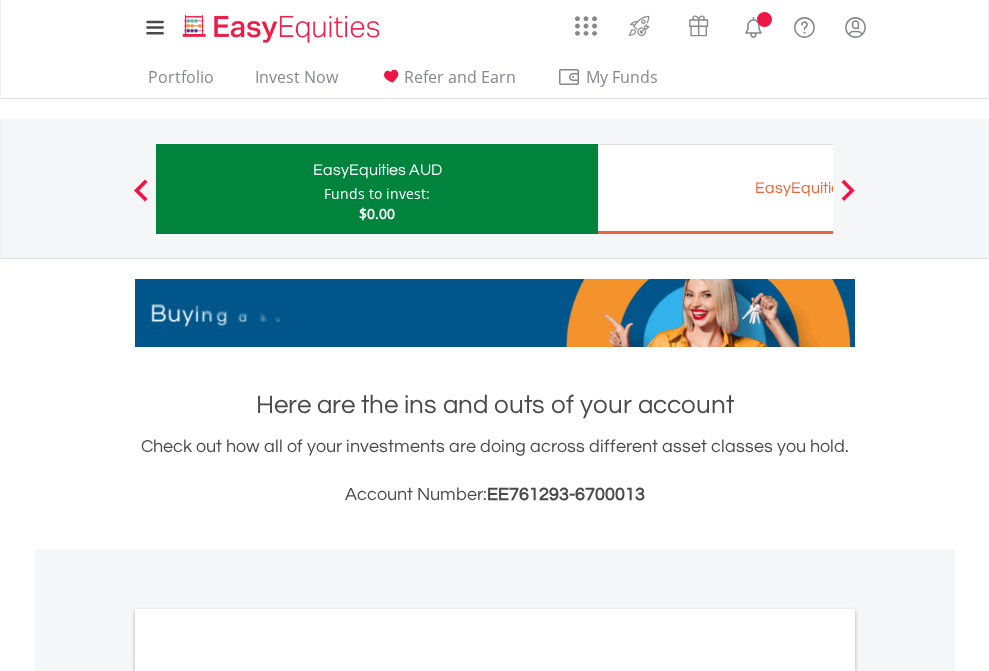 click on "All Holdings" at bounding box center [268, 1096] 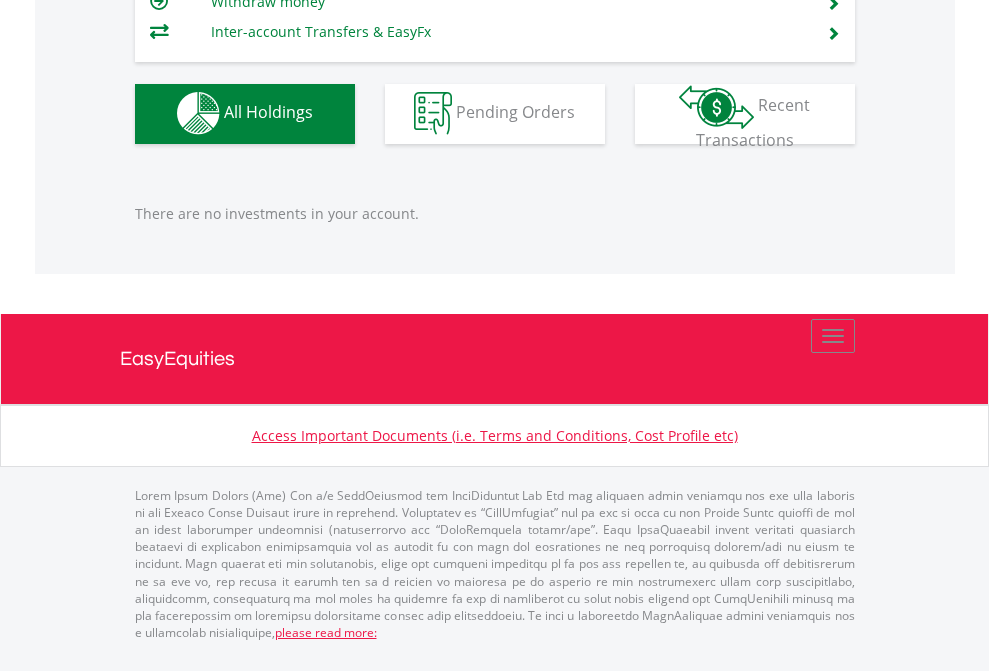 scroll, scrollTop: 1980, scrollLeft: 0, axis: vertical 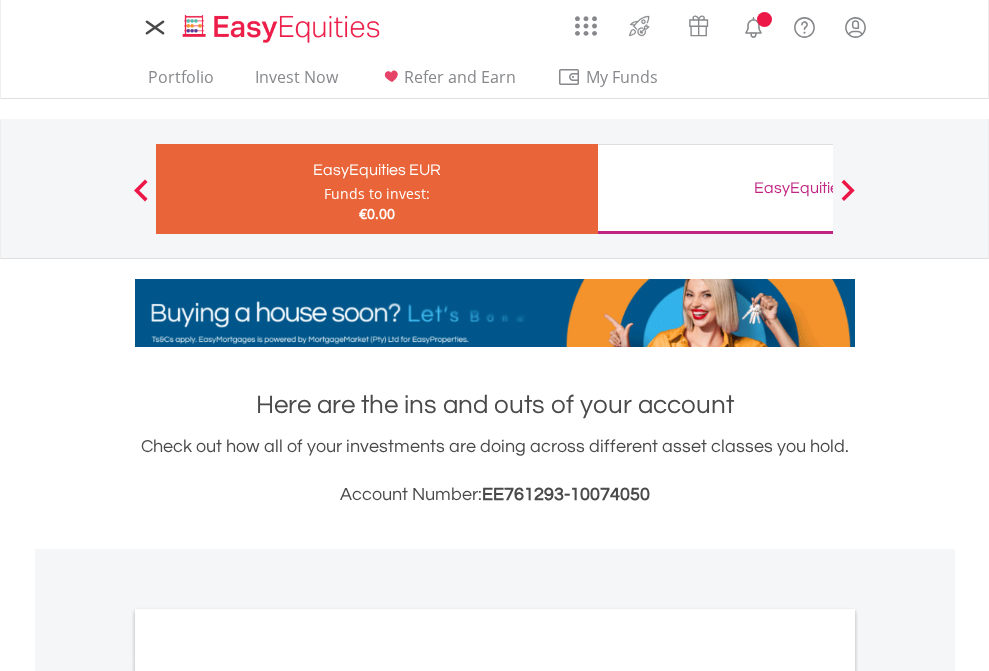 click on "All Holdings" at bounding box center [268, 1096] 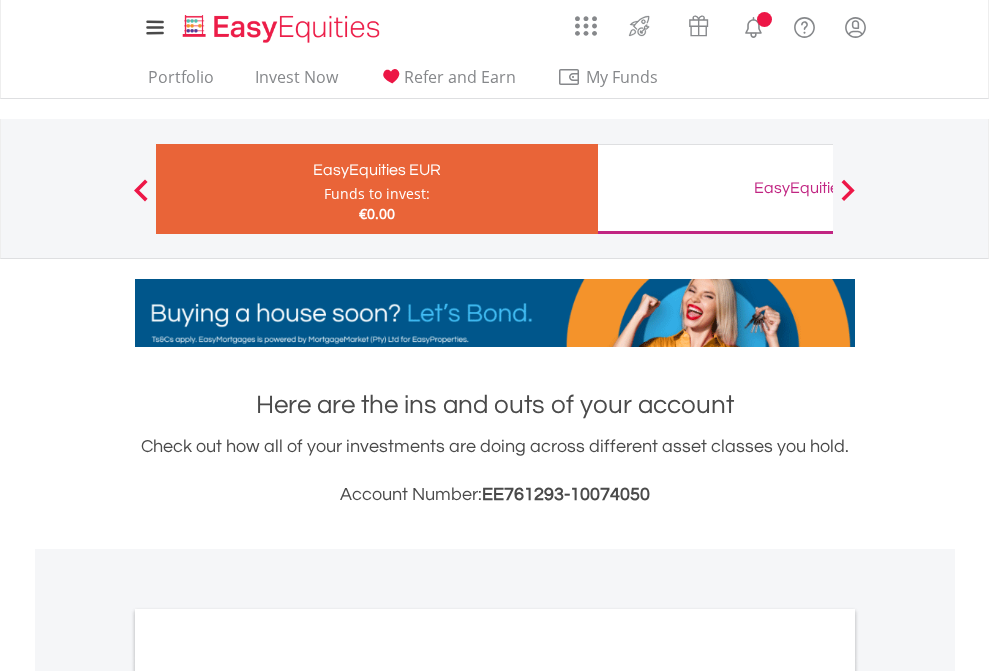 scroll, scrollTop: 1202, scrollLeft: 0, axis: vertical 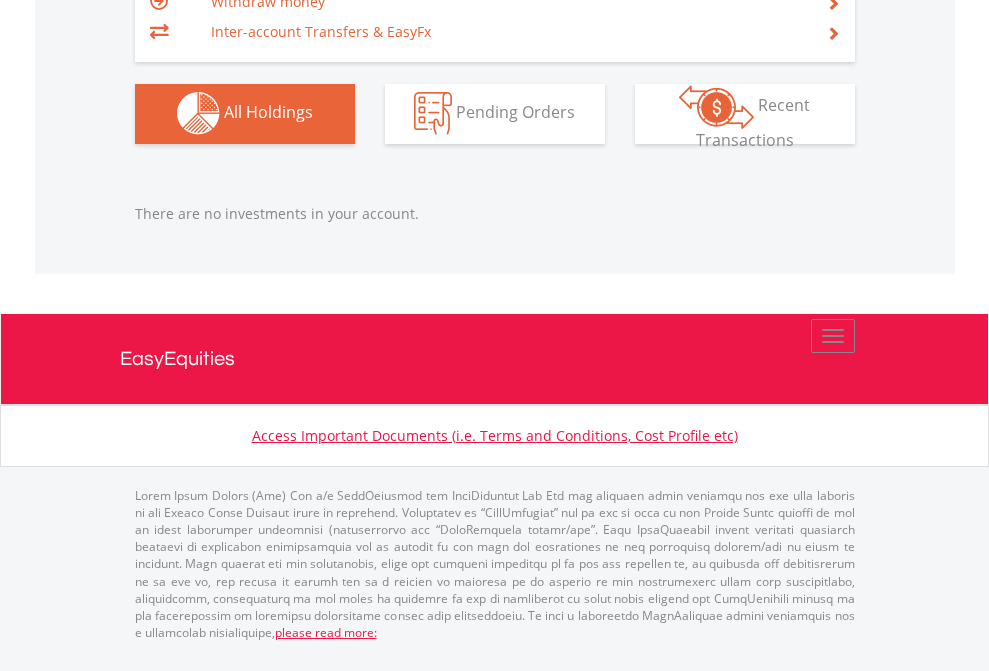 click on "EasyEquities GBP" at bounding box center [818, -1142] 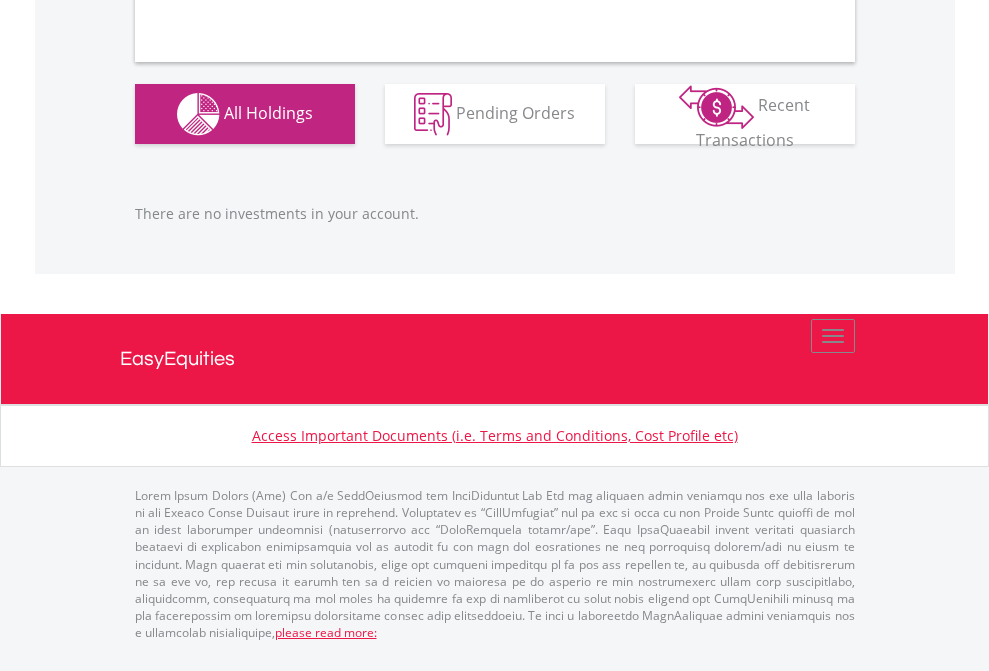 scroll, scrollTop: 1980, scrollLeft: 0, axis: vertical 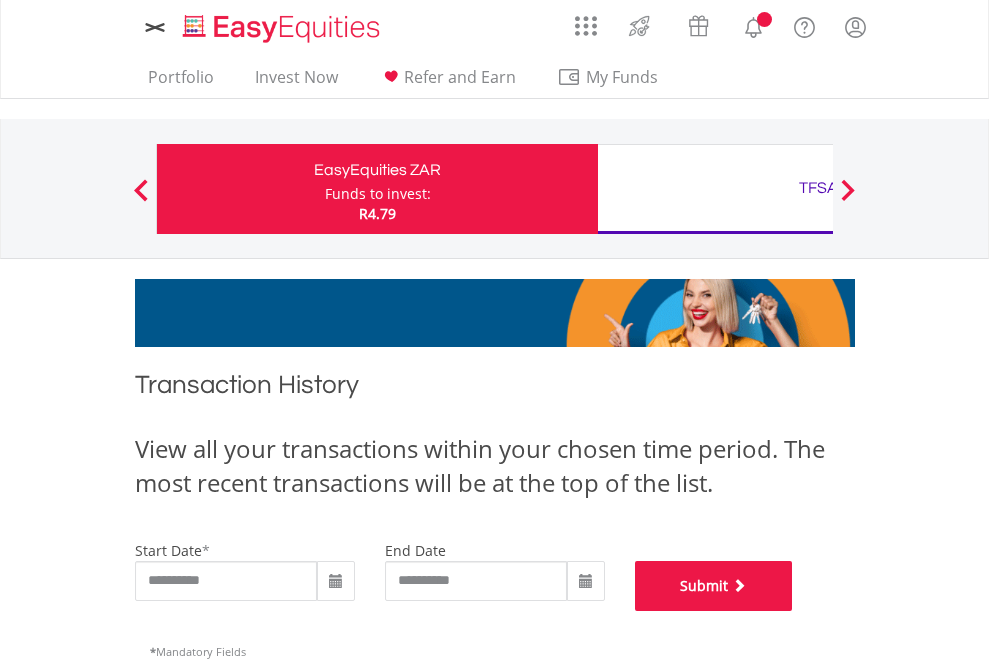 click on "Submit" at bounding box center (714, 586) 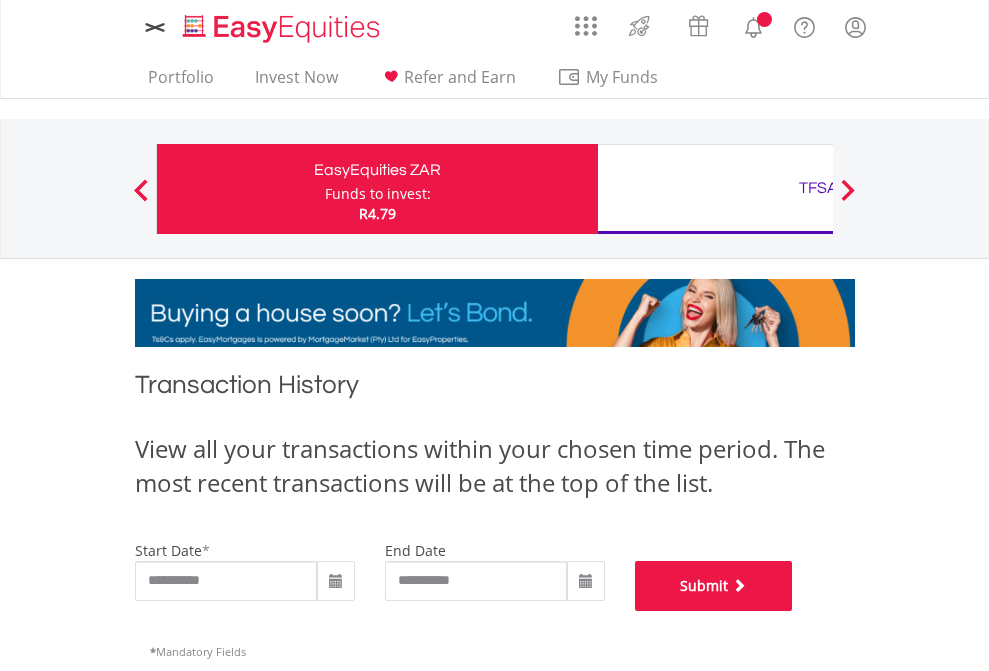 scroll, scrollTop: 811, scrollLeft: 0, axis: vertical 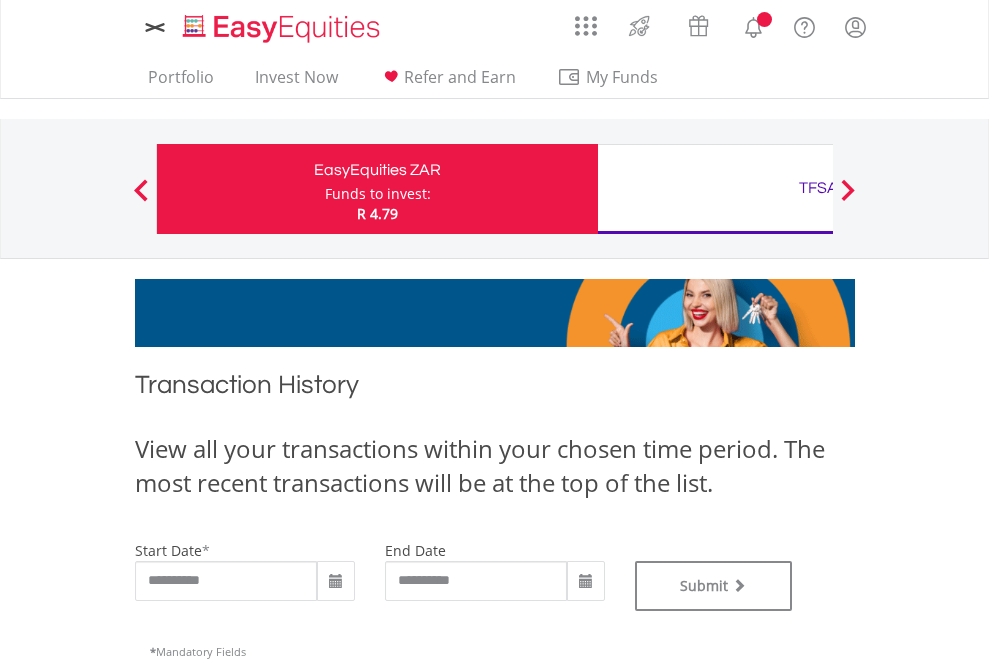 click on "TFSA" at bounding box center (818, 188) 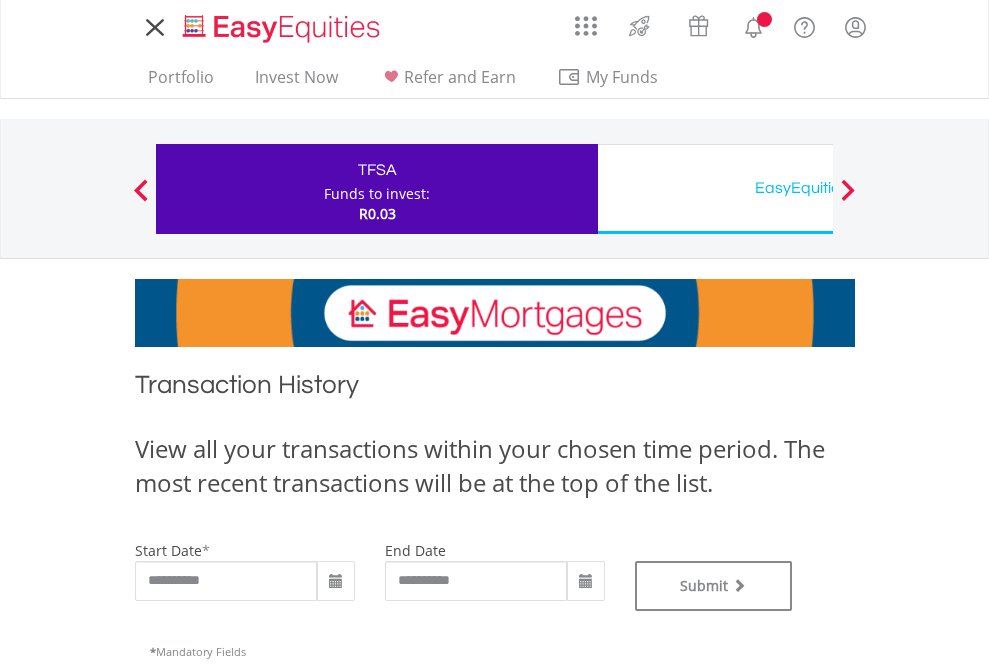 scroll, scrollTop: 0, scrollLeft: 0, axis: both 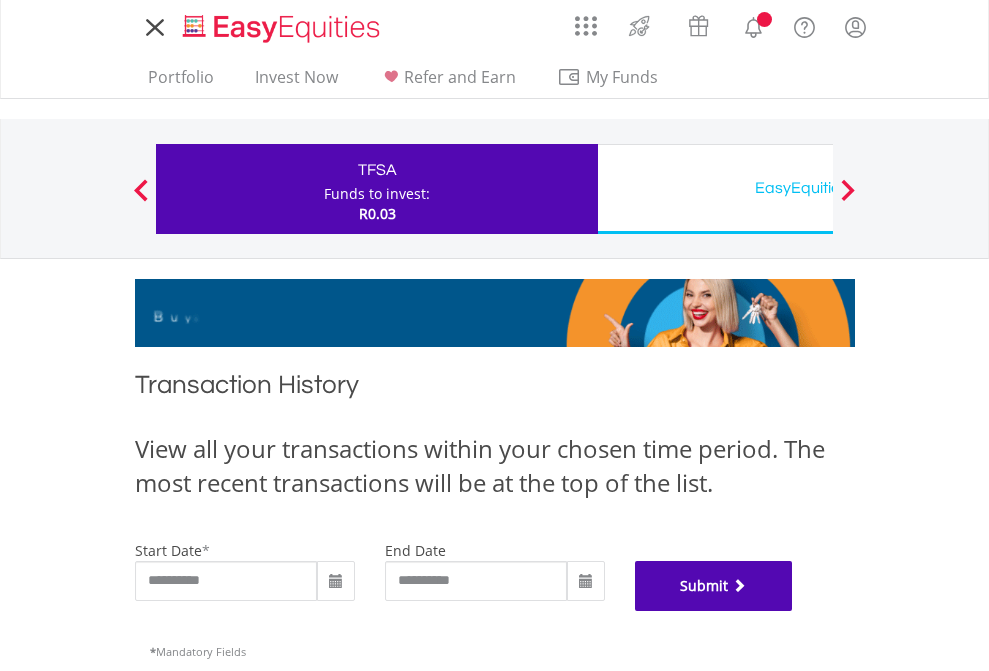 click on "Submit" at bounding box center [714, 586] 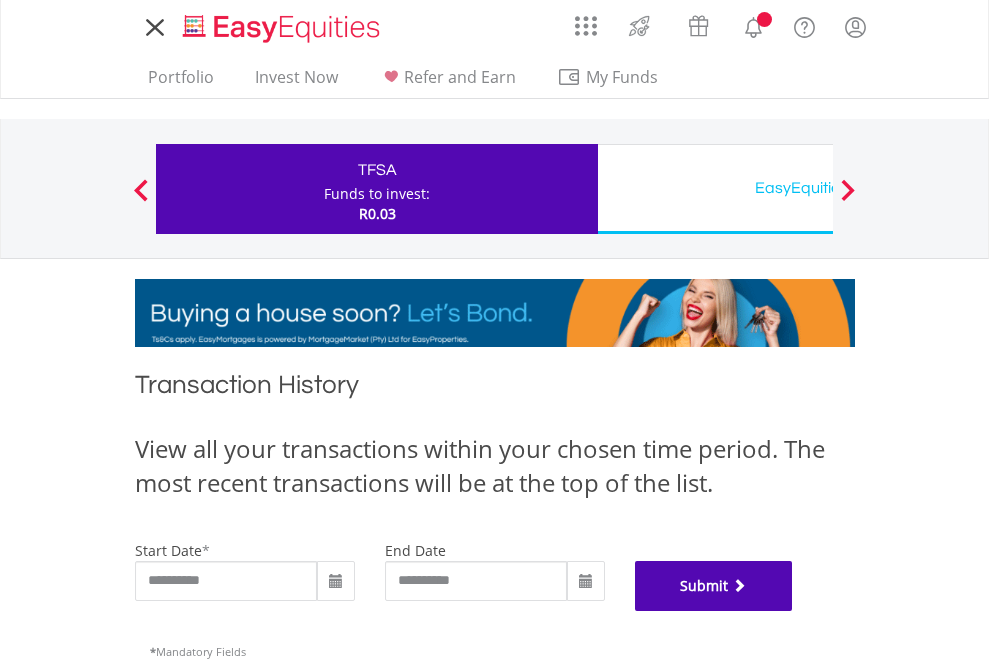 scroll, scrollTop: 811, scrollLeft: 0, axis: vertical 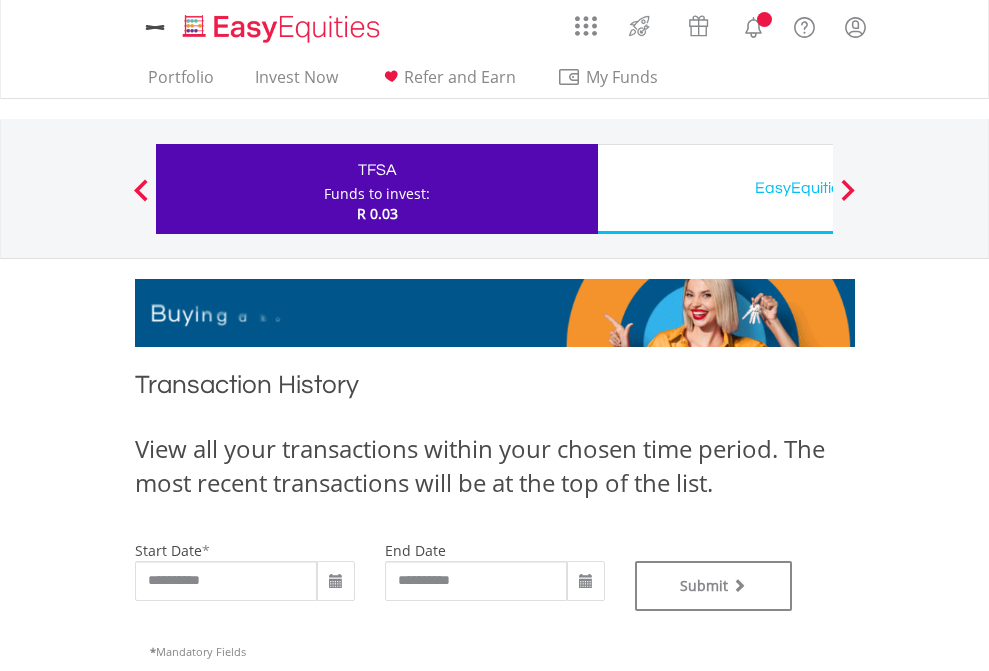 click on "EasyEquities USD" at bounding box center [818, 188] 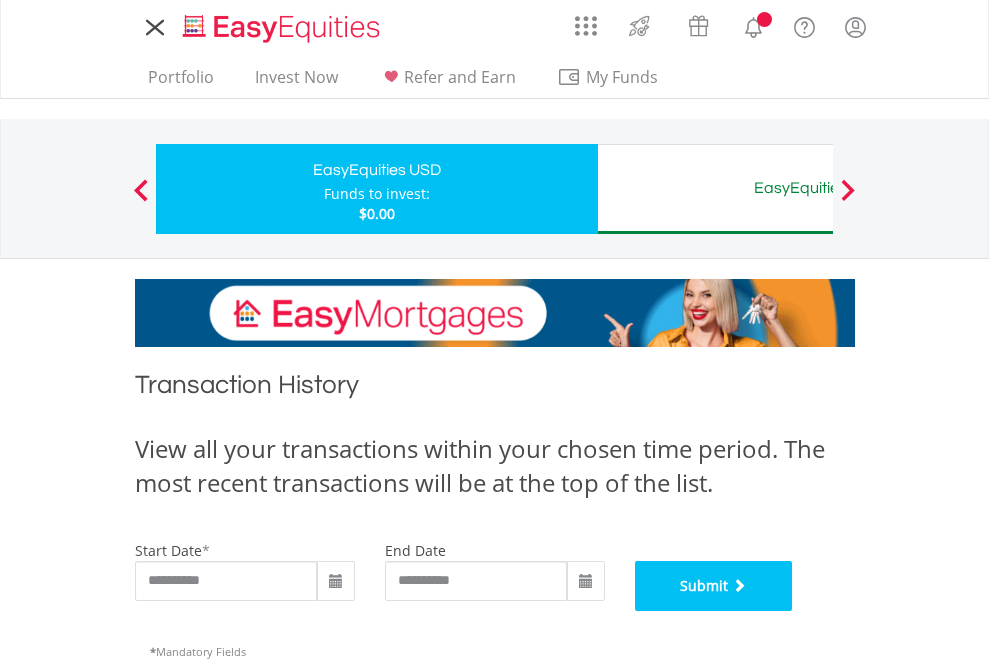 click on "Submit" at bounding box center (714, 586) 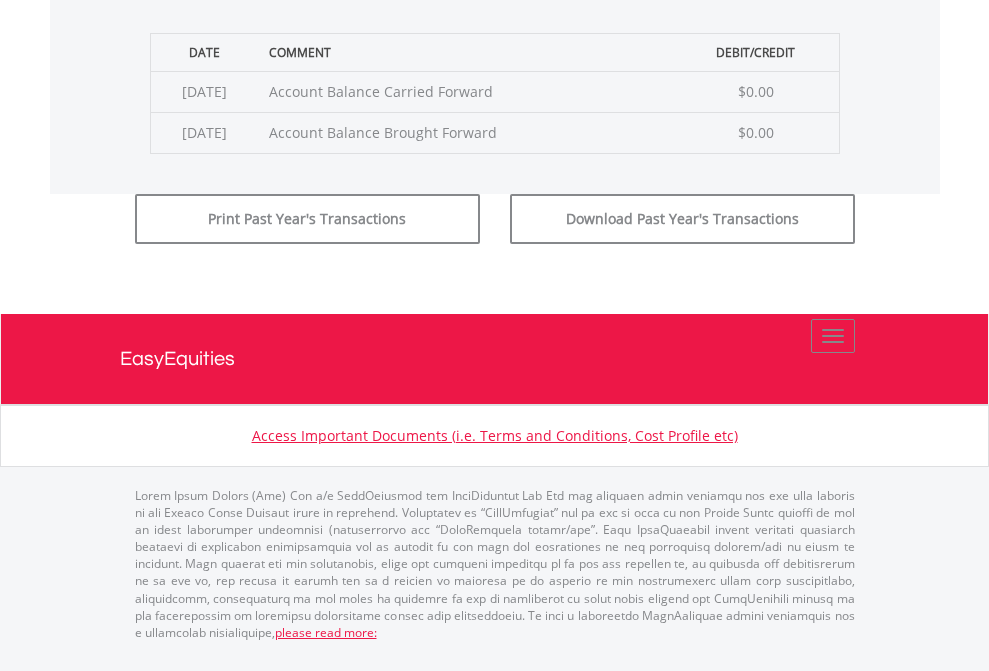 scroll, scrollTop: 811, scrollLeft: 0, axis: vertical 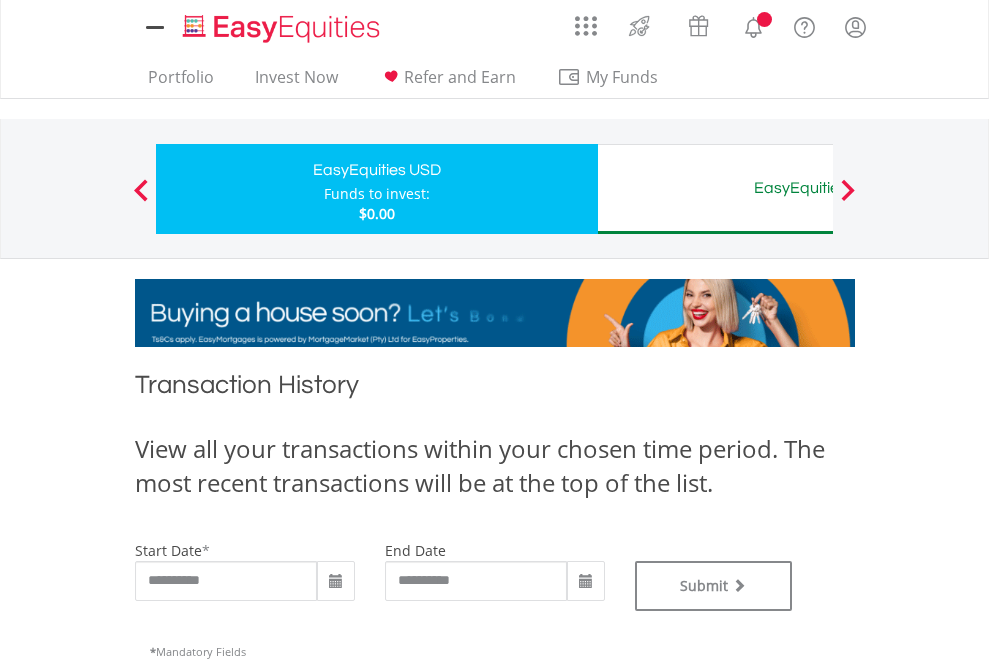 click on "EasyEquities AUD" at bounding box center (818, 188) 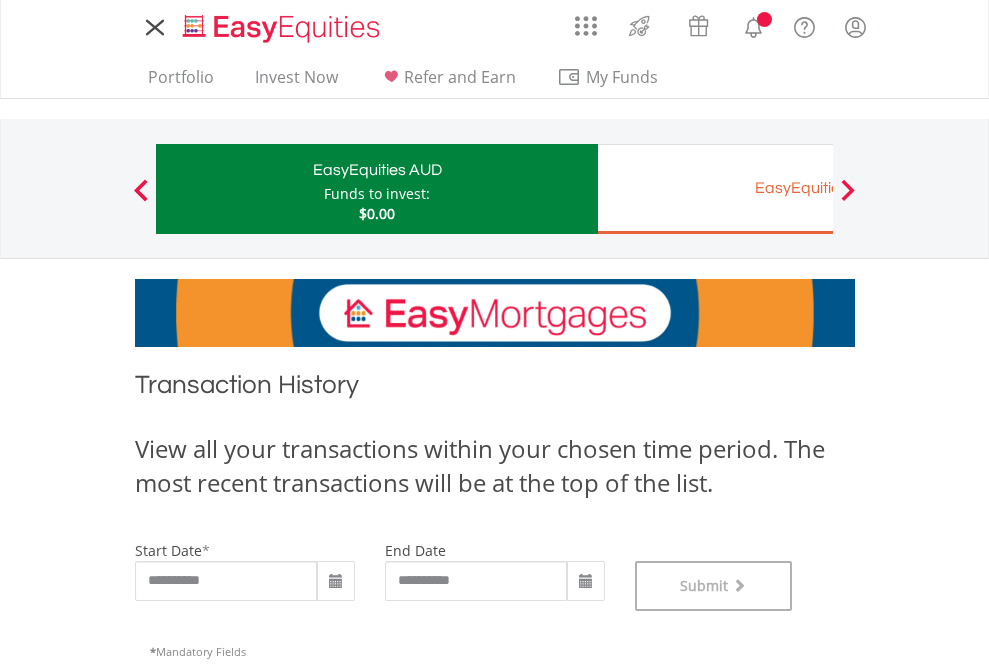scroll, scrollTop: 811, scrollLeft: 0, axis: vertical 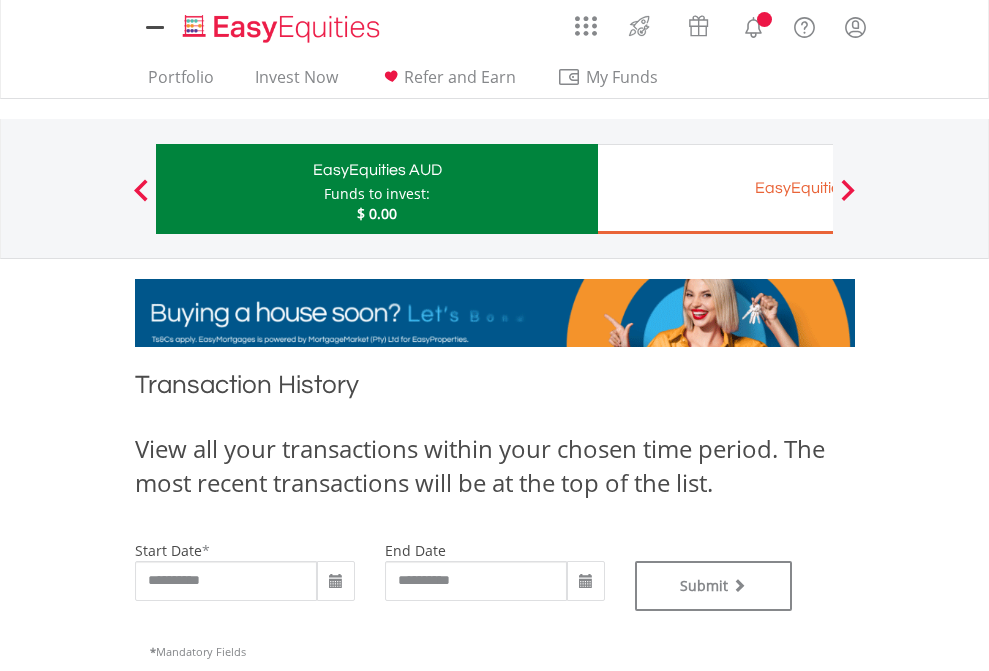 click on "EasyEquities EUR" at bounding box center (818, 188) 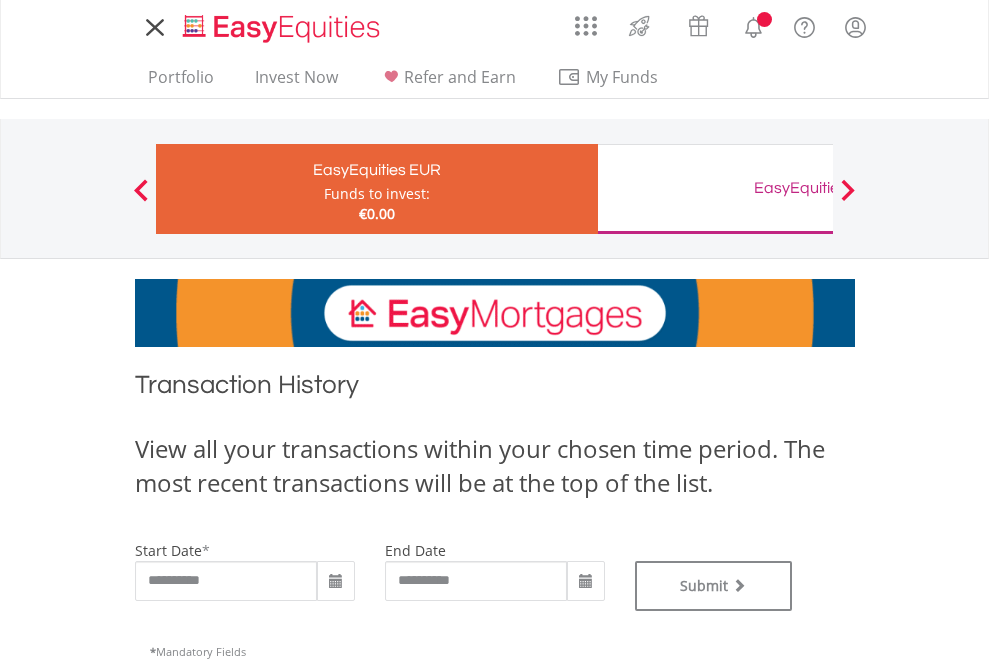 scroll, scrollTop: 0, scrollLeft: 0, axis: both 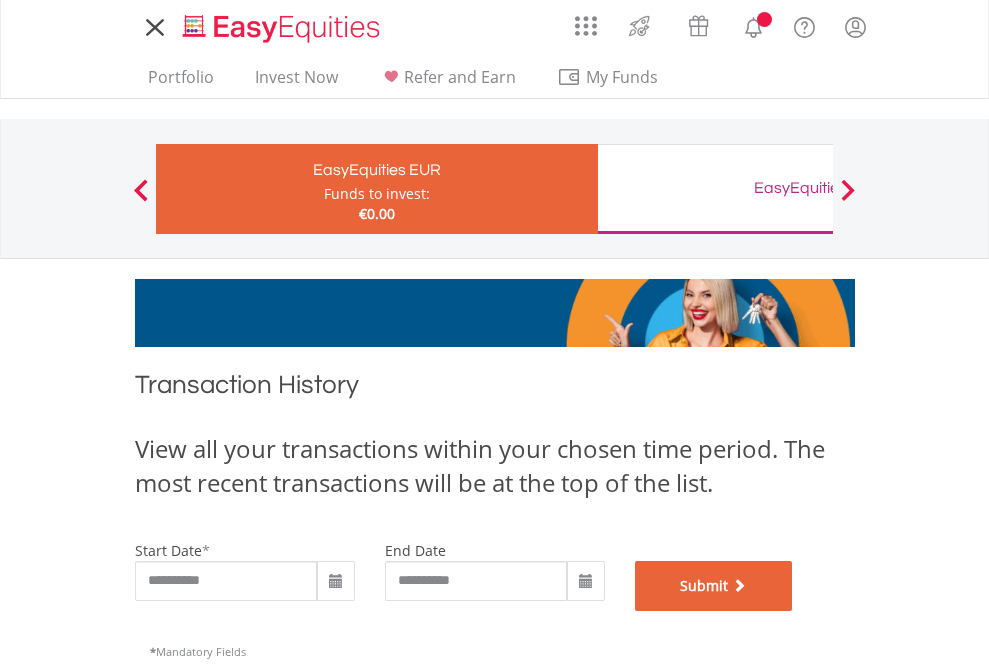 click on "Submit" at bounding box center [714, 586] 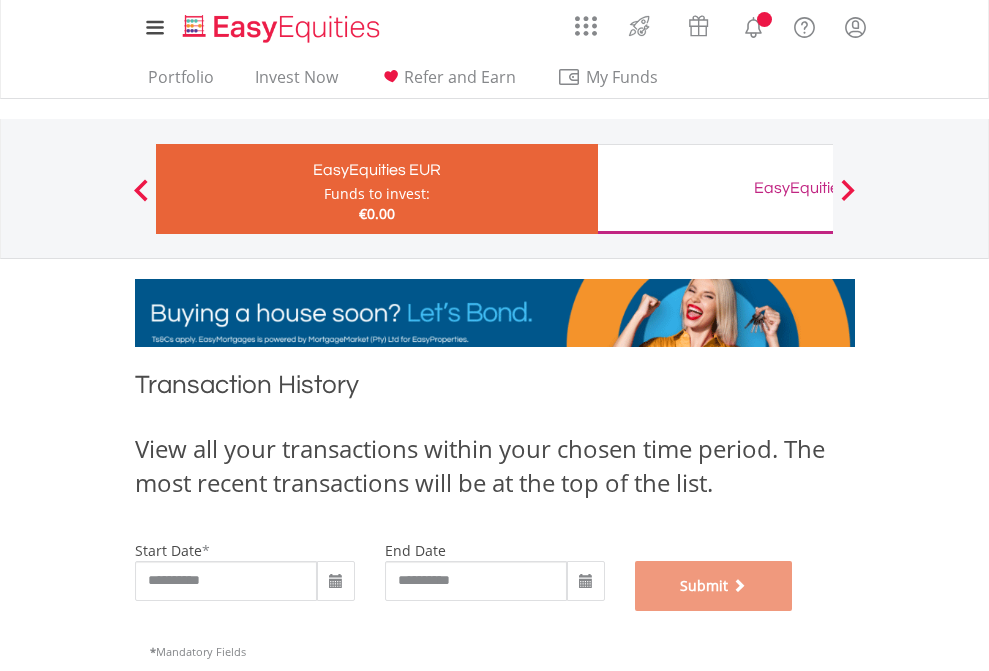 scroll, scrollTop: 811, scrollLeft: 0, axis: vertical 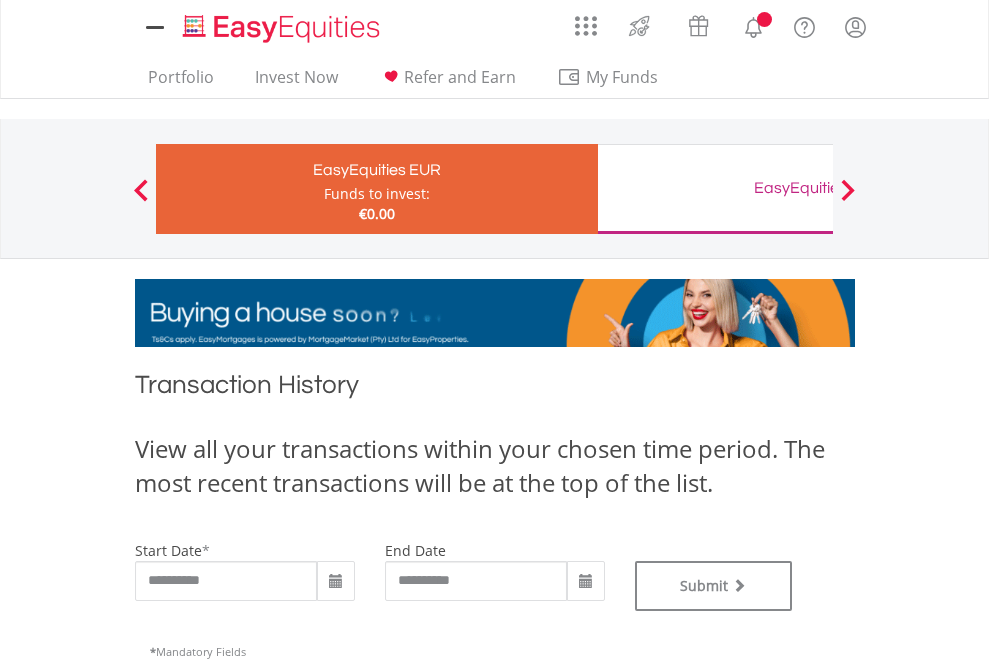 click on "EasyEquities GBP" at bounding box center [818, 188] 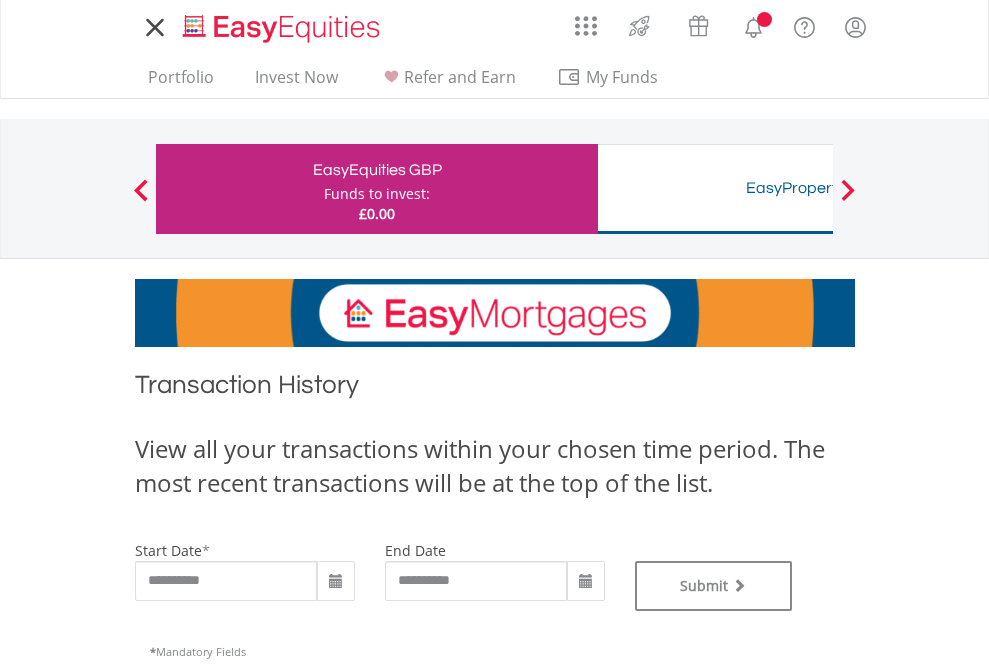 scroll, scrollTop: 0, scrollLeft: 0, axis: both 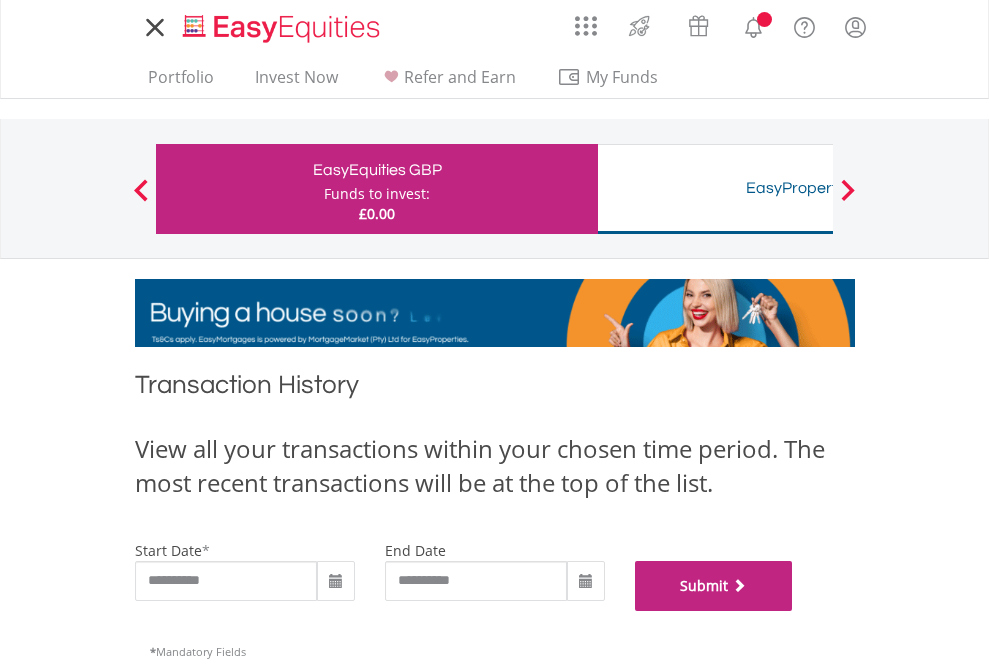 click on "Submit" at bounding box center [714, 586] 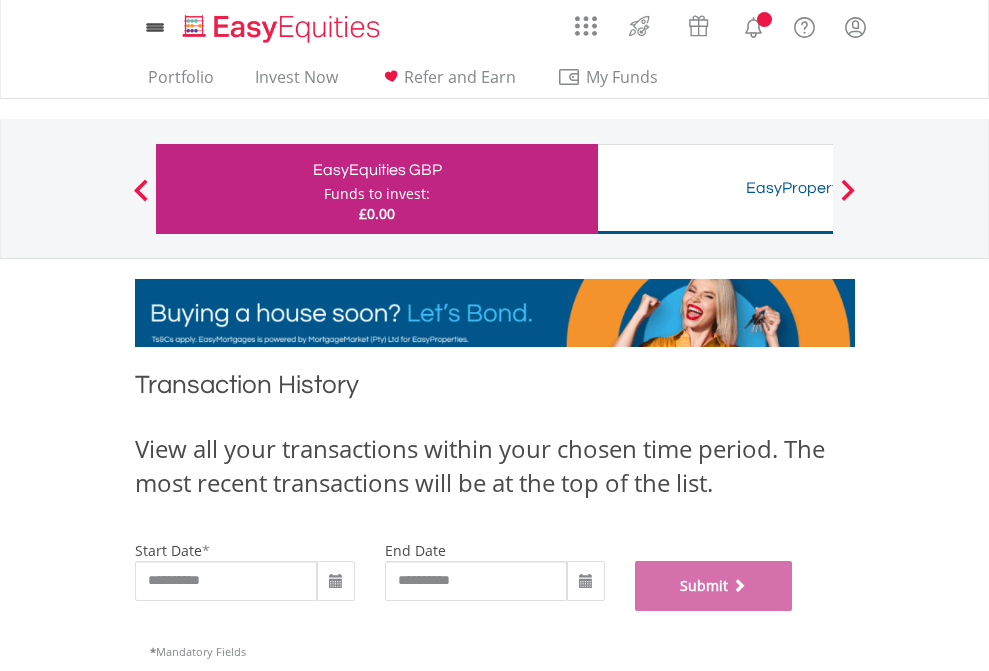 scroll, scrollTop: 811, scrollLeft: 0, axis: vertical 